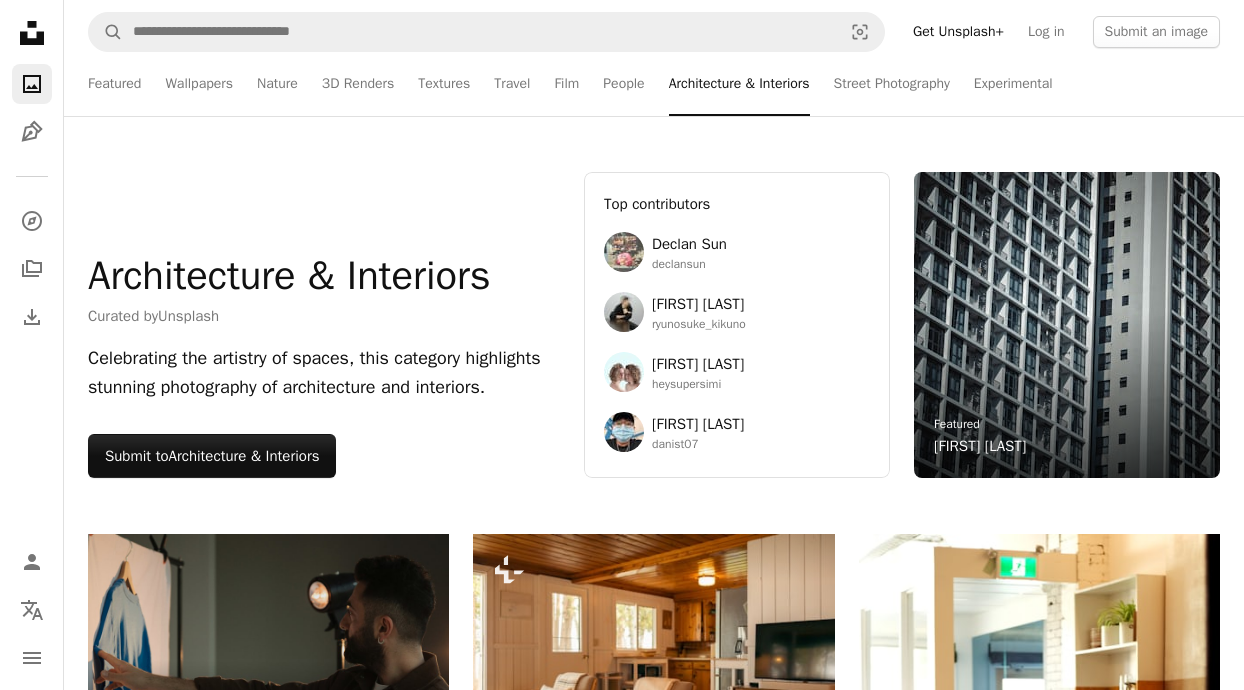 scroll, scrollTop: 26607, scrollLeft: 0, axis: vertical 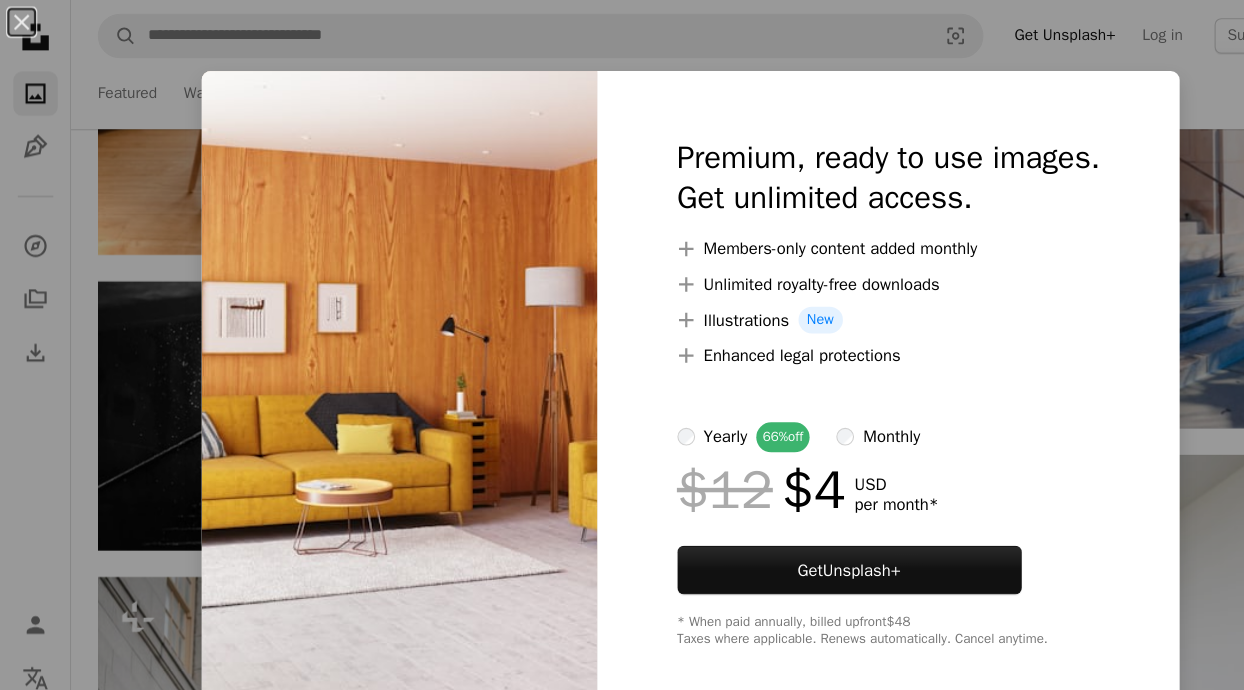 click on "An X shape Premium, ready to use images. Get unlimited access. A plus sign Members-only content added monthly A plus sign Unlimited royalty-free downloads A plus sign Illustrations  New A plus sign Enhanced legal protections yearly 66%  off monthly $12   $4 USD per month * Get  Unsplash+ * When paid annually, billed upfront  $48 Taxes where applicable. Renews automatically. Cancel anytime." at bounding box center [622, 345] 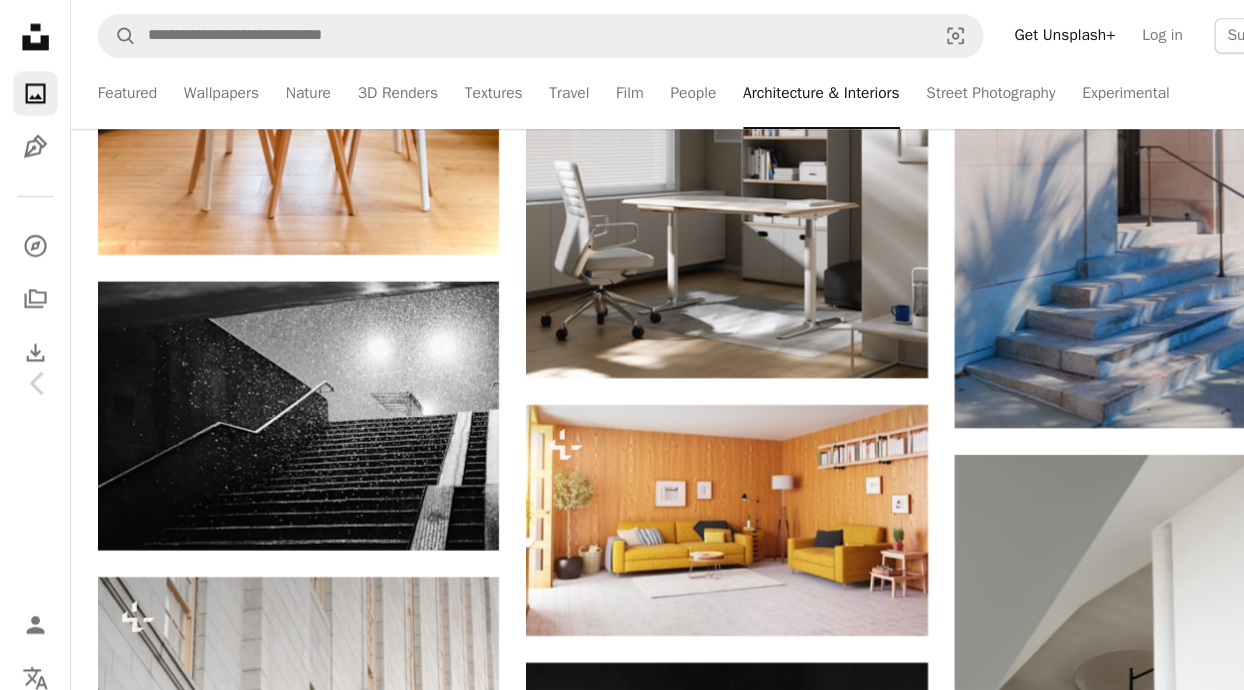 scroll, scrollTop: 26607, scrollLeft: 0, axis: vertical 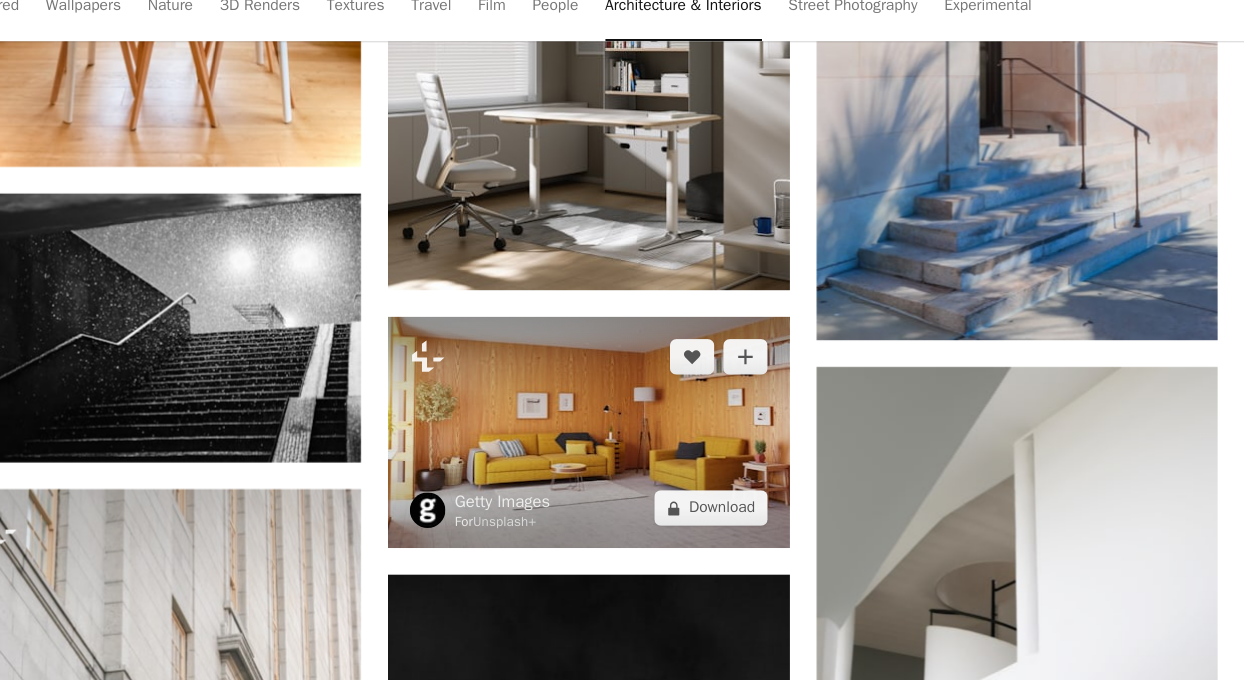 click at bounding box center (653, 468) 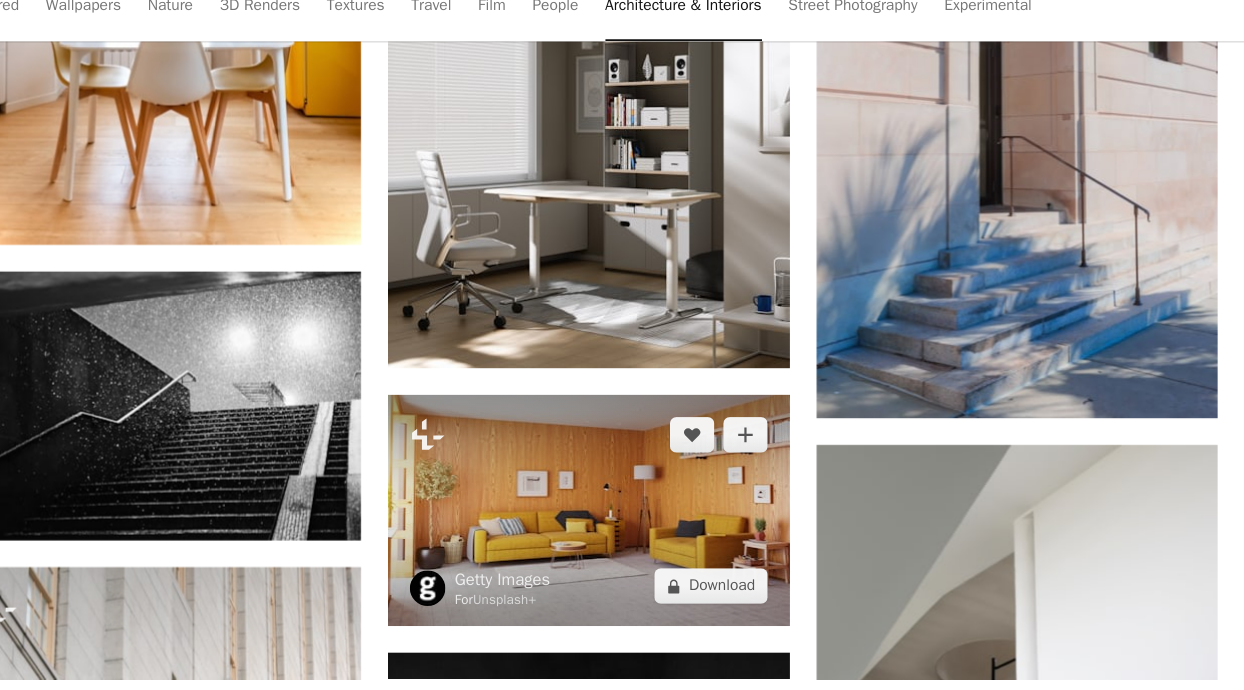 scroll, scrollTop: 26541, scrollLeft: 0, axis: vertical 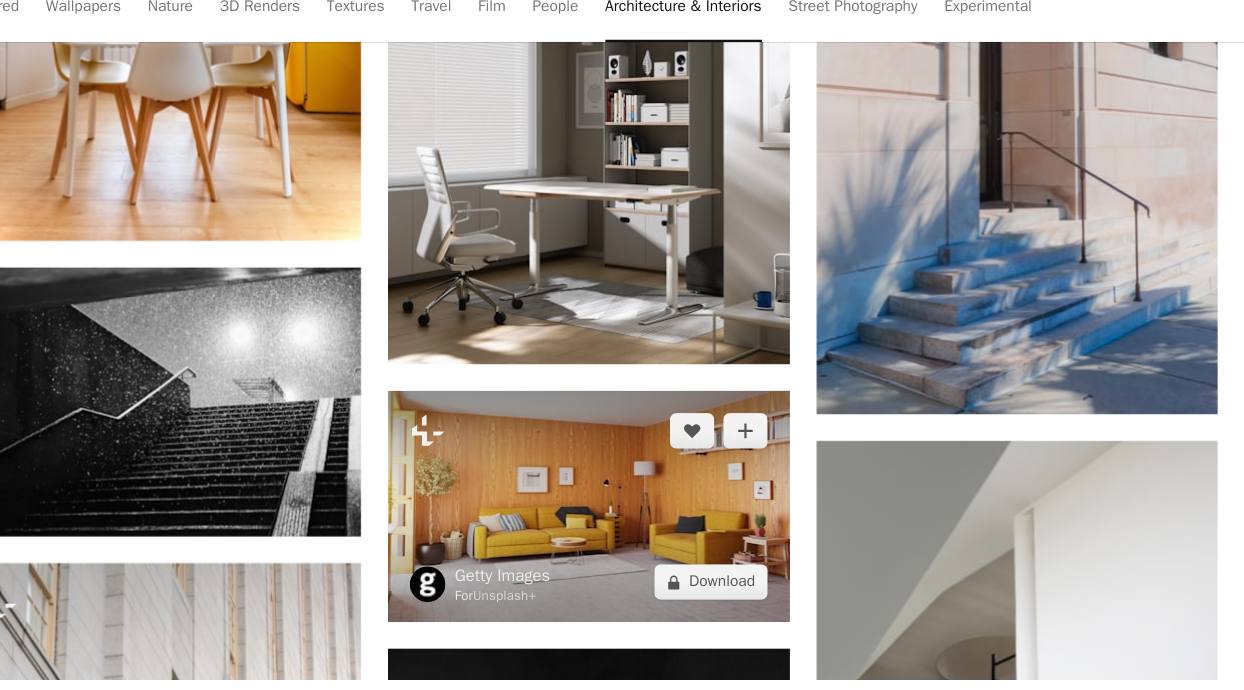 click at bounding box center (653, 534) 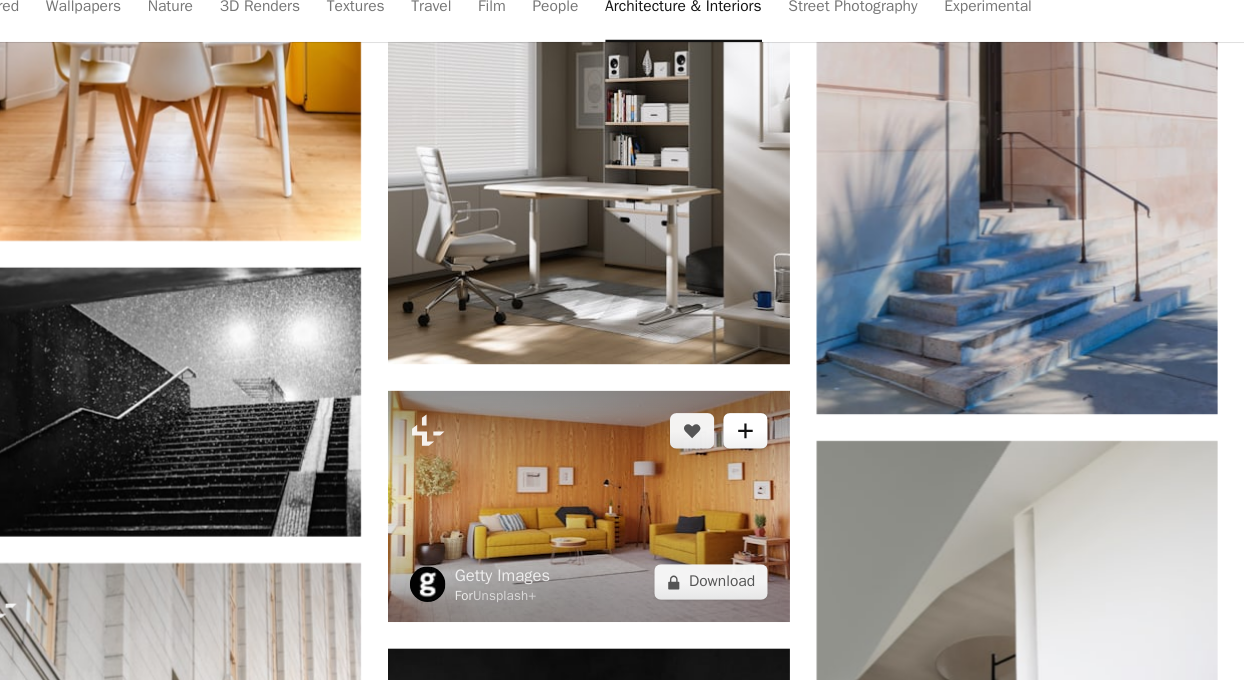 click on "A plus sign" at bounding box center [795, 466] 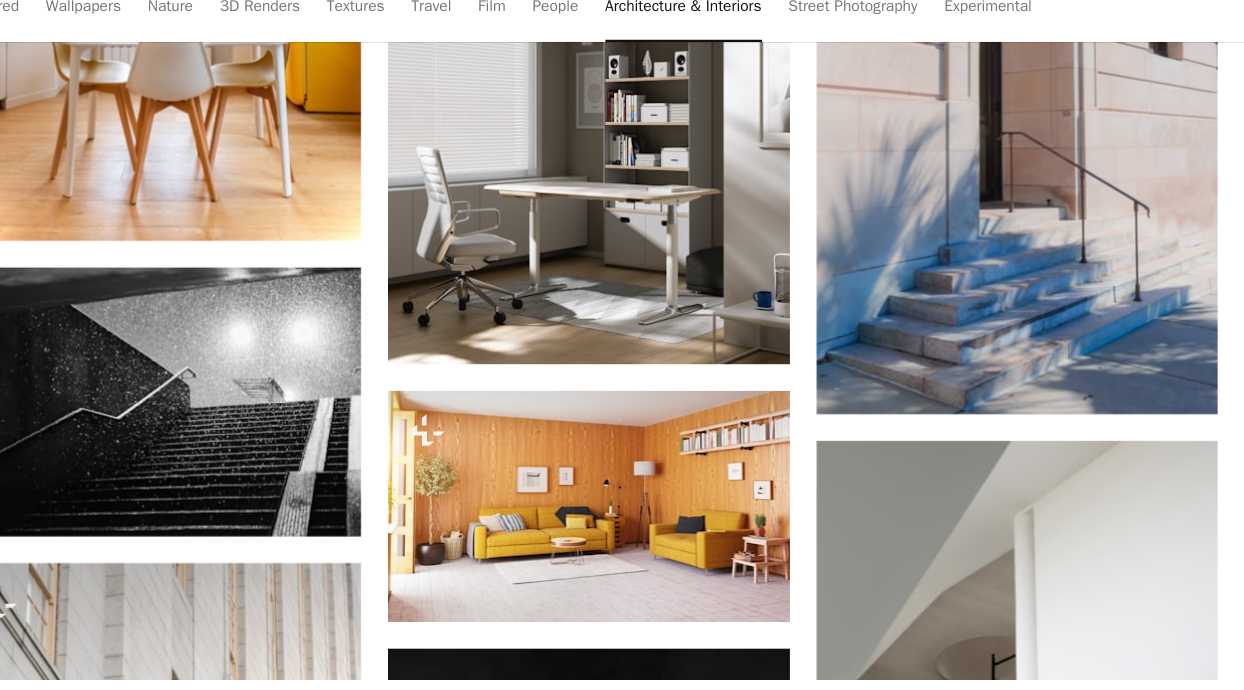 click on "An X shape Join Unsplash Already have an account?  Login First name Last name Email Username  (only letters, numbers and underscores) Password  (min. 8 char) Join By joining, you agree to the  Terms  and  Privacy Policy ." at bounding box center (622, 5103) 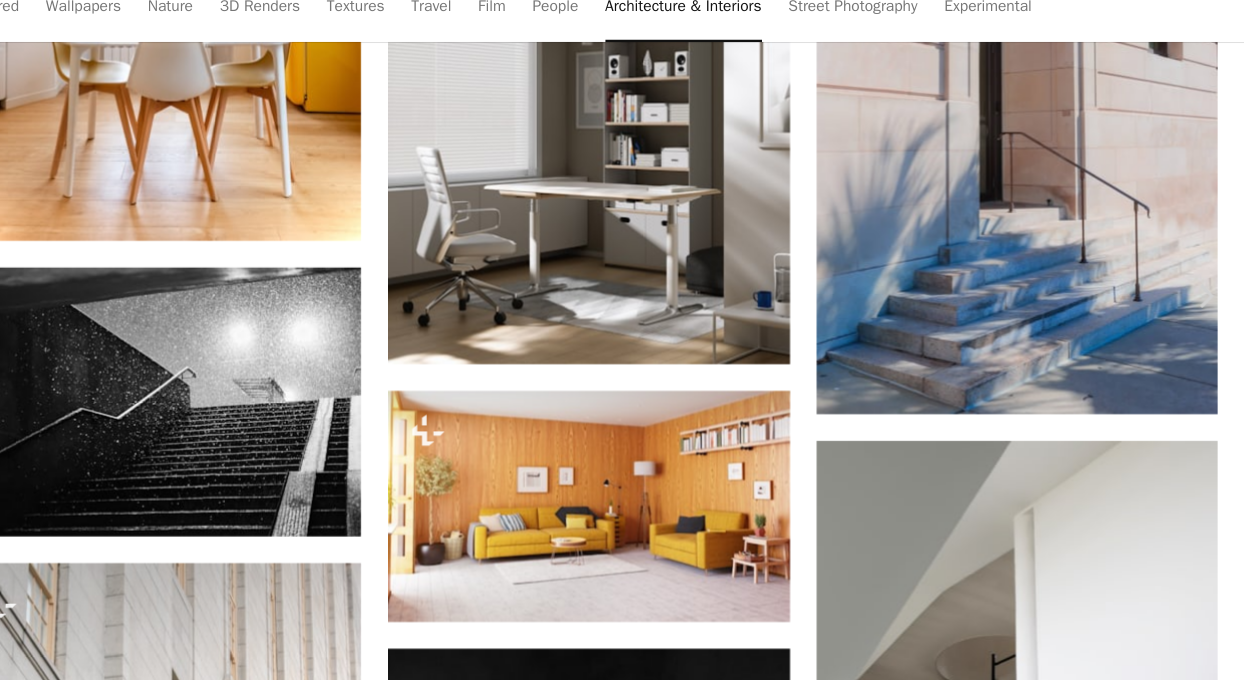 scroll, scrollTop: 0, scrollLeft: 0, axis: both 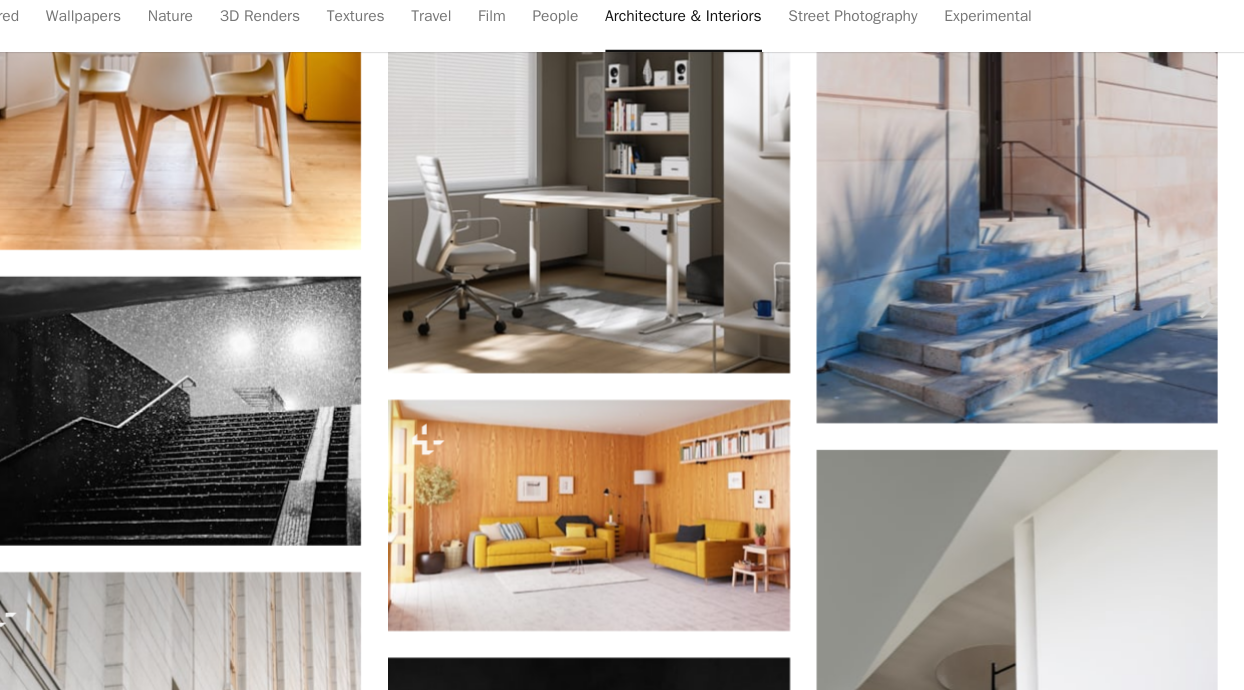 click on "An X shape Chevron left Chevron right Getty Images For Unsplash+ A heart A plus sign Edit image Plus sign for Unsplash+ A lock Download Zoom in Featured in Architecture & Interiors A forward-right arrow Share More Actions Calendar outlined Published on April 22, 2023 Safety Licensed under the Unsplash+ License art fashion living room design ideas craft flooring armchair elegance concepts retro style art and craft domestic room concepts & topics arts culture and entertainment electric lamp HD Wallpapers Related images Plus sign for Unsplash+ A heart A plus sign Getty Images For Unsplash+ A lock Download Plus sign for Unsplash+ A heart A plus sign Getty Images For Unsplash+ A lock Download Plus sign for Unsplash+ A heart A plus sign Getty Images For Unsplash+ A lock Download Plus sign for Unsplash+ A heart A plus sign Getty Images For Unsplash+ A lock Download Plus sign for Unsplash+ A heart A plus sign Getty Images For Unsplash+ A lock Download" at bounding box center (622, 5102) 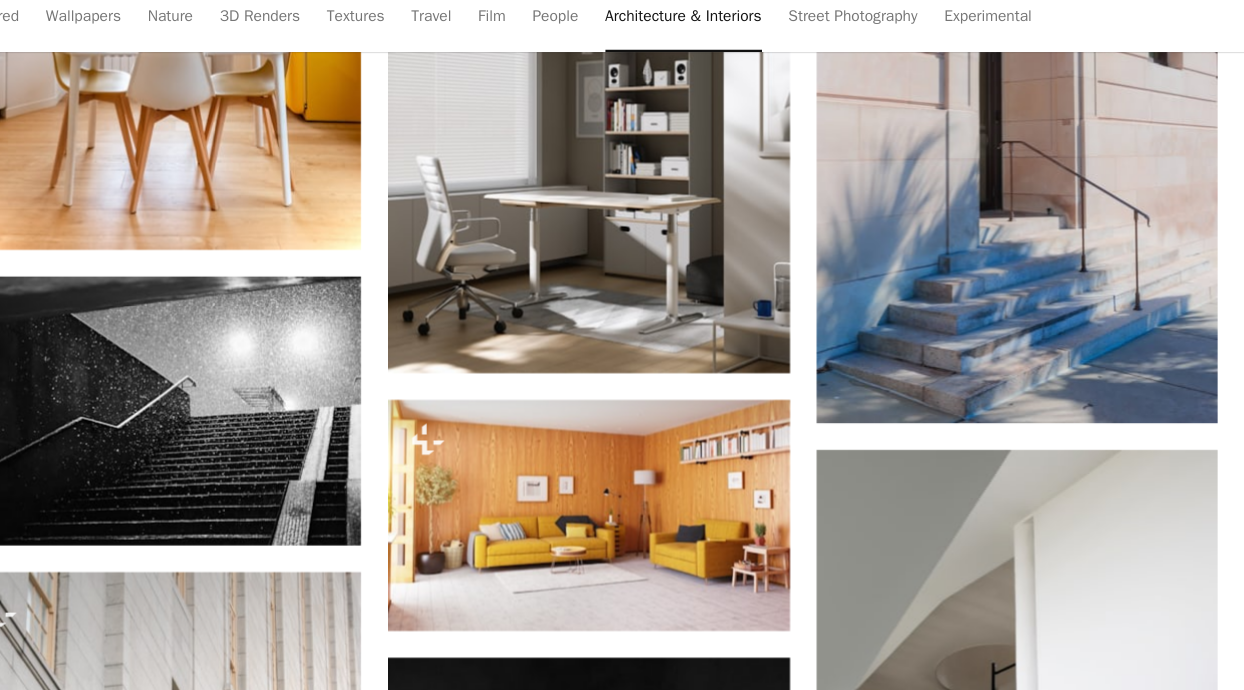 scroll, scrollTop: 26541, scrollLeft: 0, axis: vertical 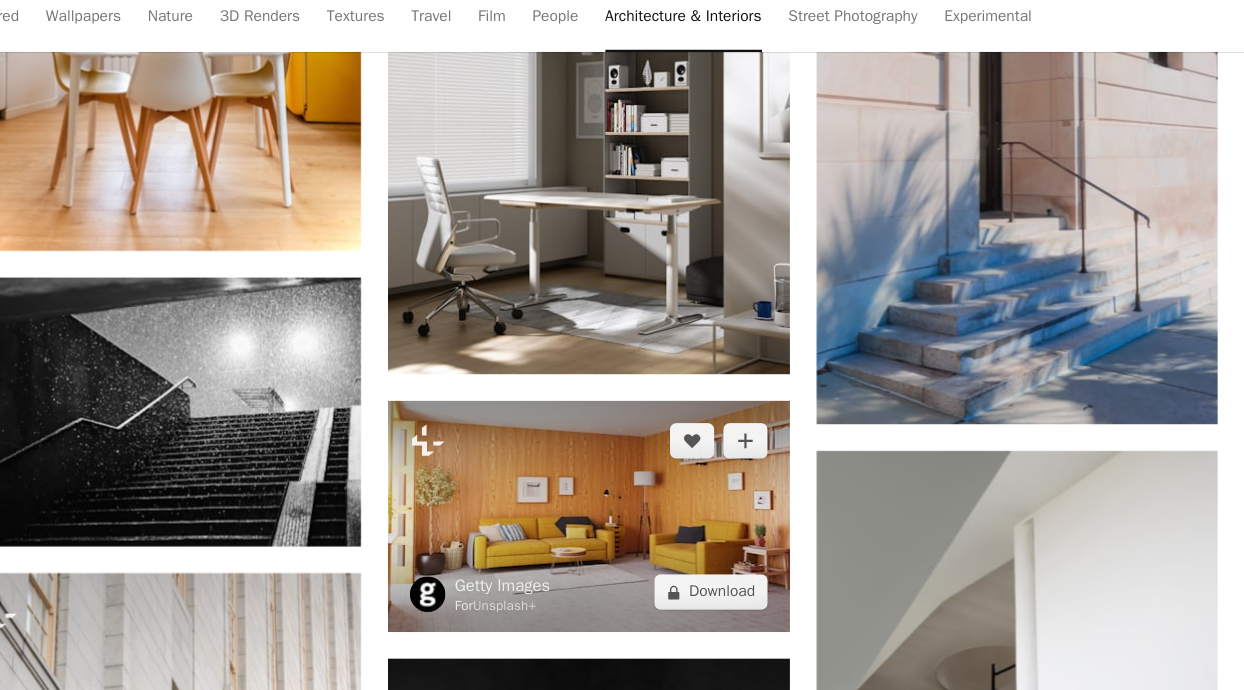 click at bounding box center [653, 534] 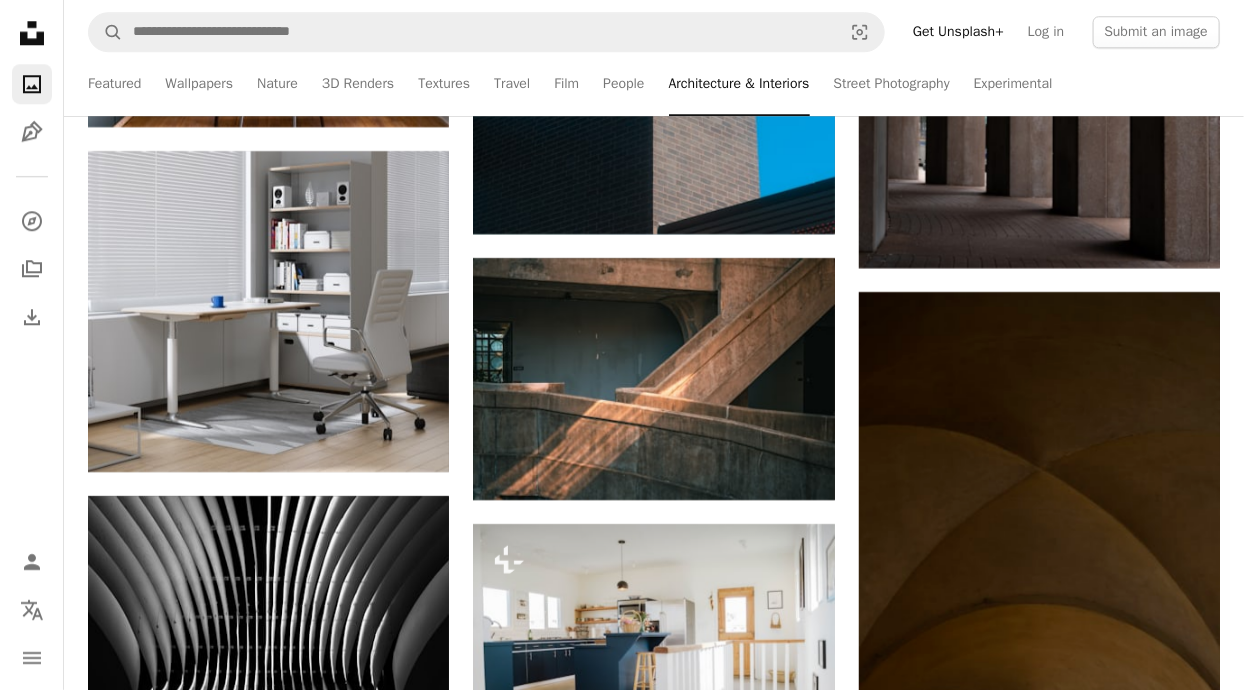scroll, scrollTop: 32894, scrollLeft: 0, axis: vertical 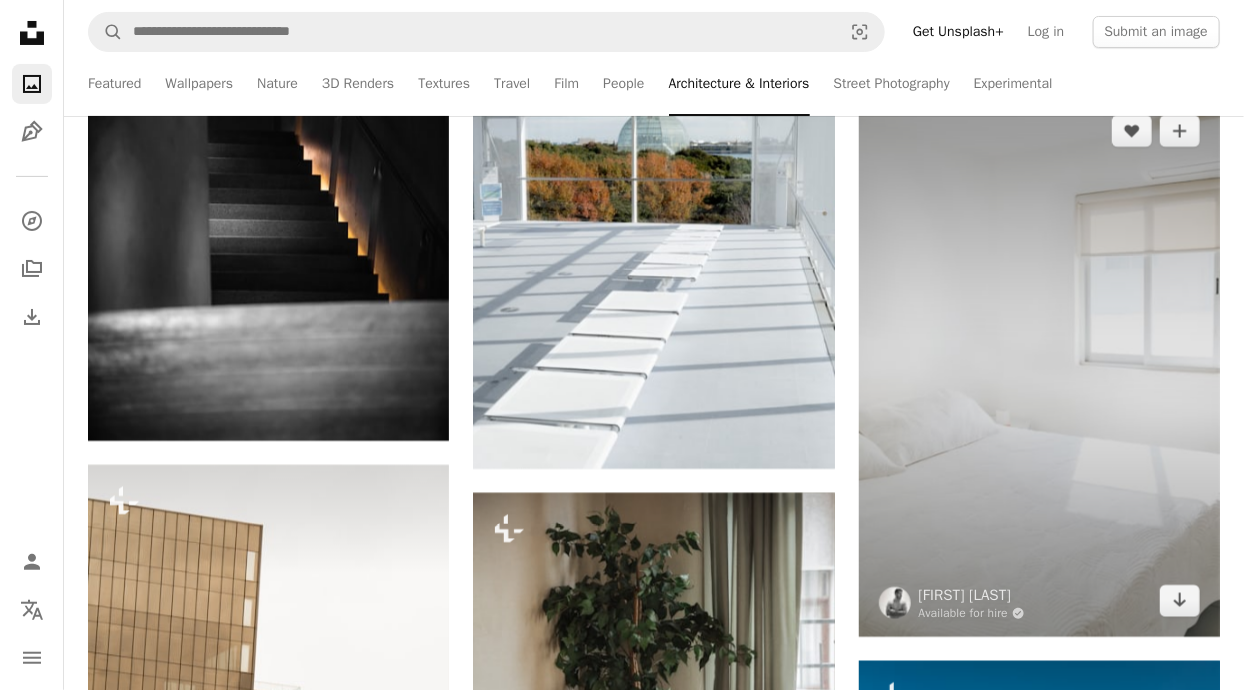 click at bounding box center [1039, 366] 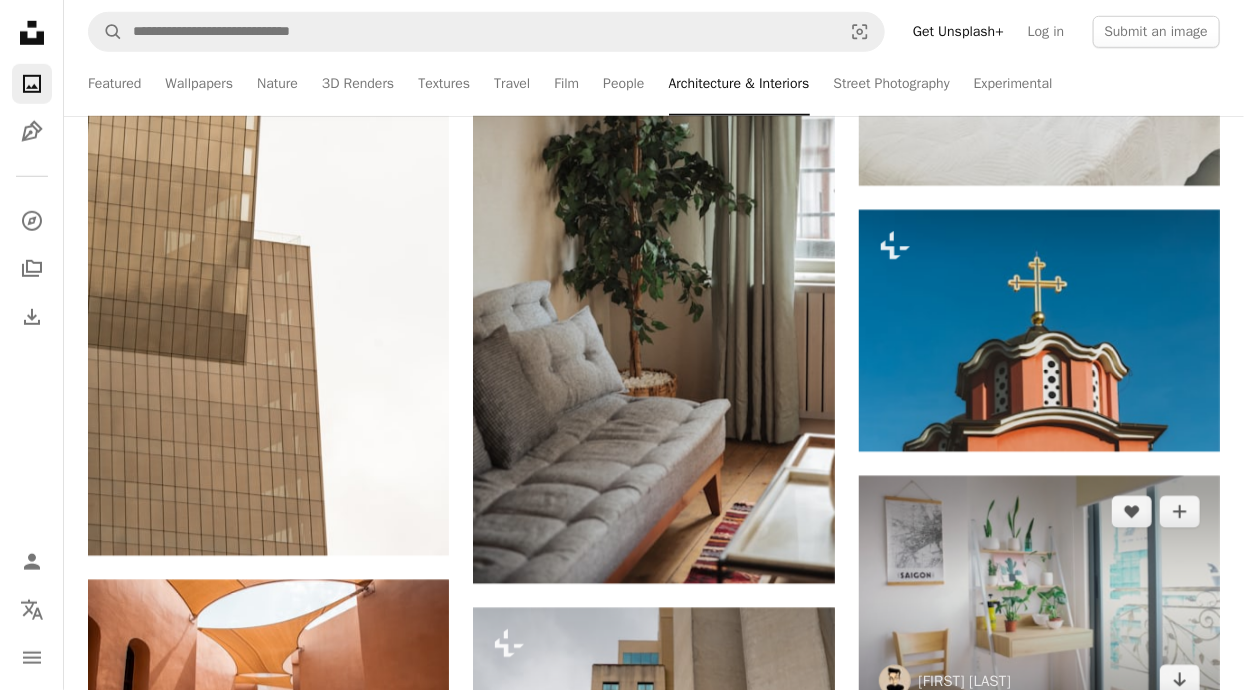 click at bounding box center [1039, 596] 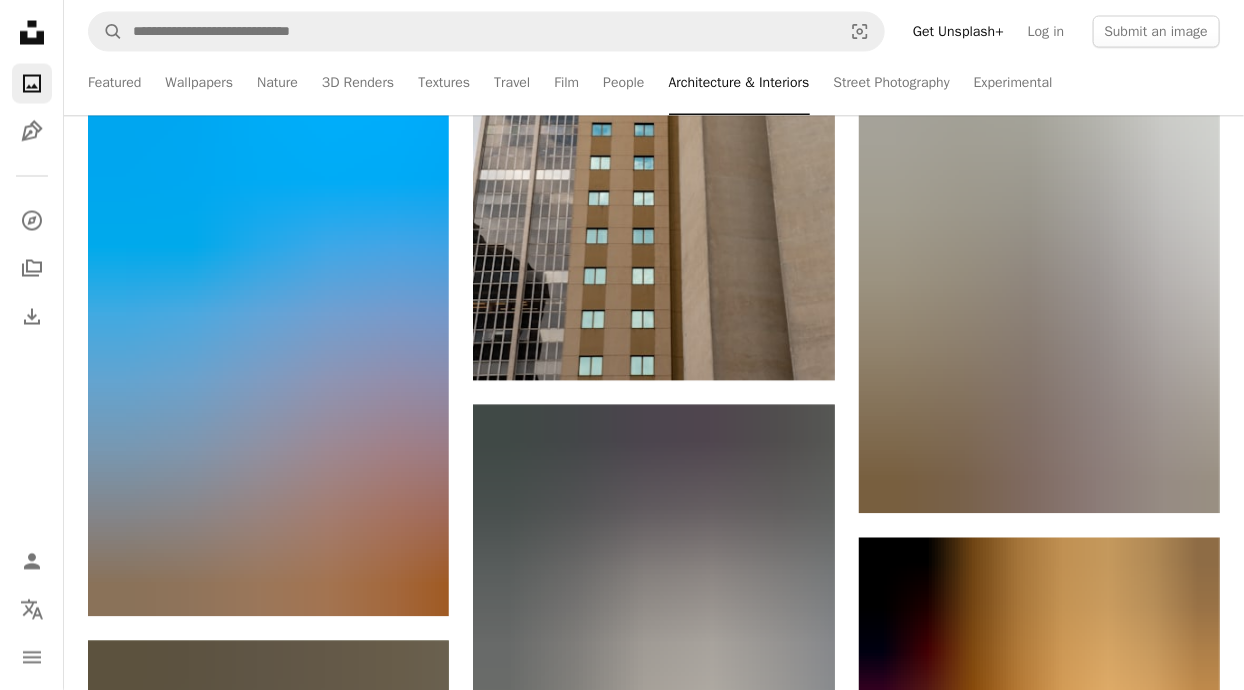 scroll, scrollTop: 34960, scrollLeft: 0, axis: vertical 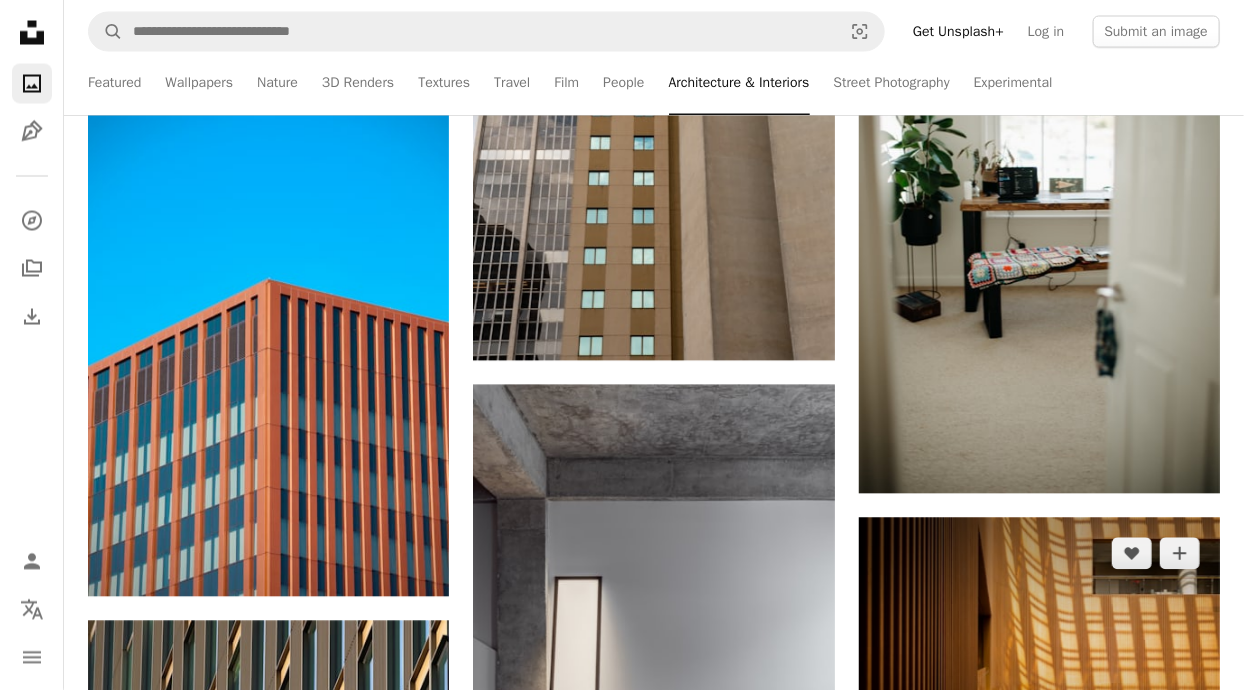 click at bounding box center (1039, 655) 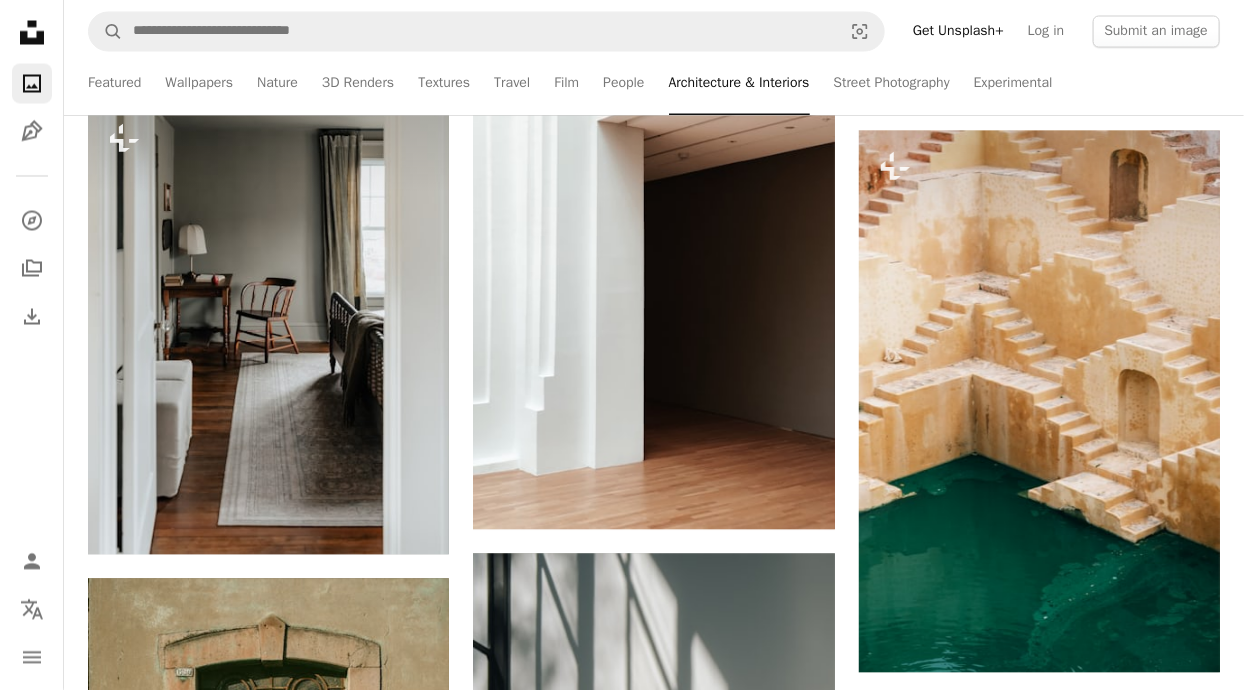 scroll, scrollTop: 46174, scrollLeft: 0, axis: vertical 